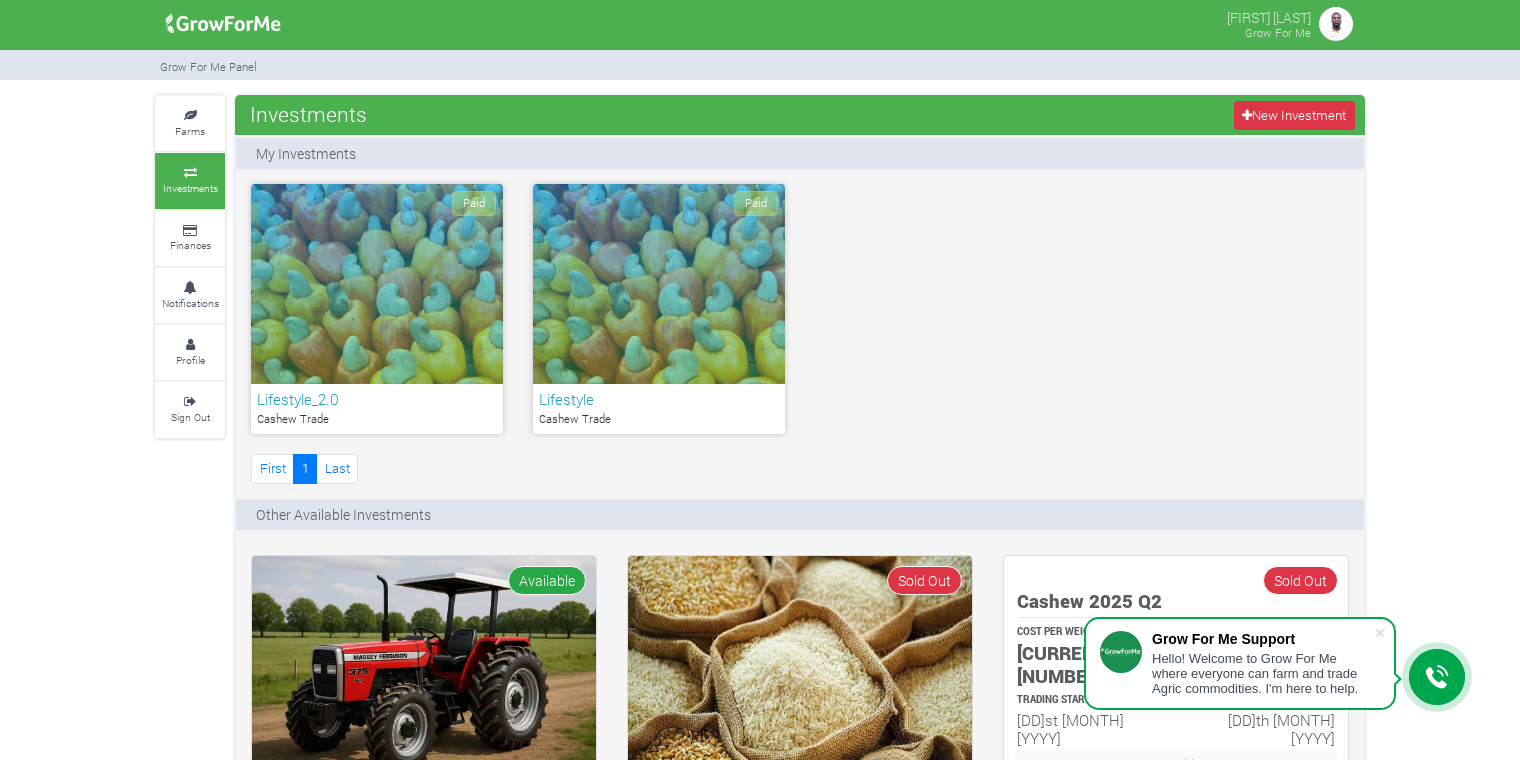 scroll, scrollTop: 56, scrollLeft: 0, axis: vertical 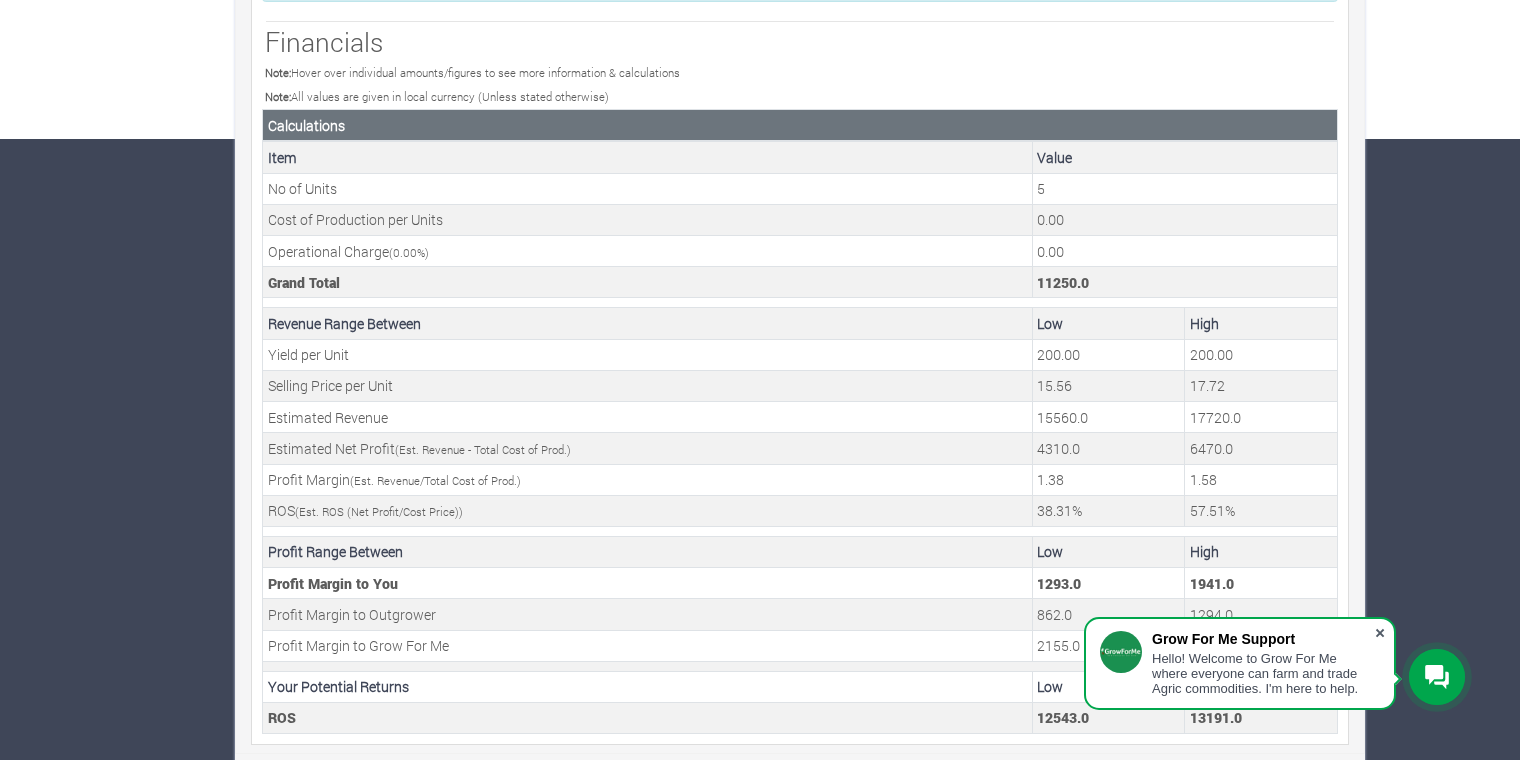 click at bounding box center (1380, 633) 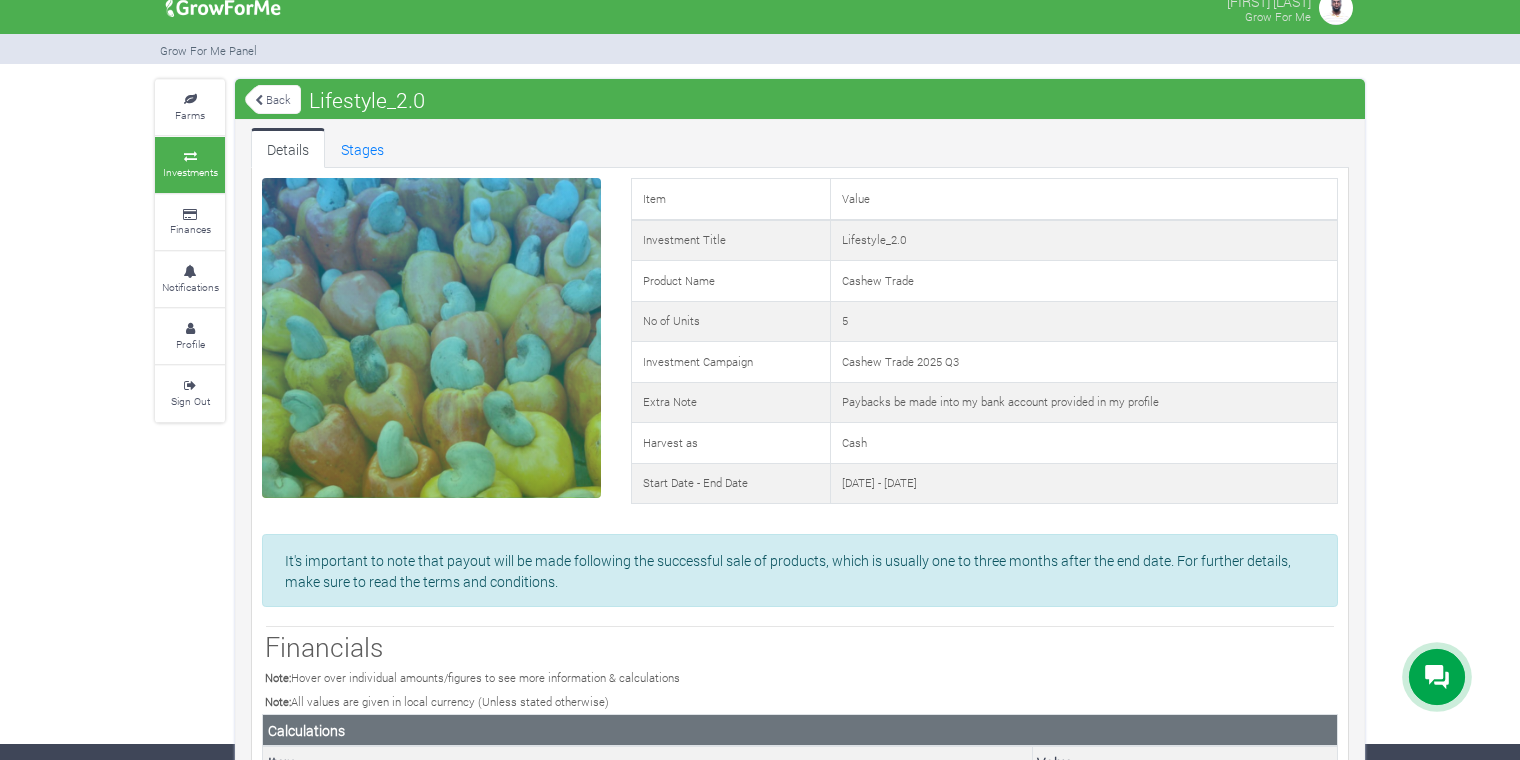 scroll, scrollTop: 0, scrollLeft: 0, axis: both 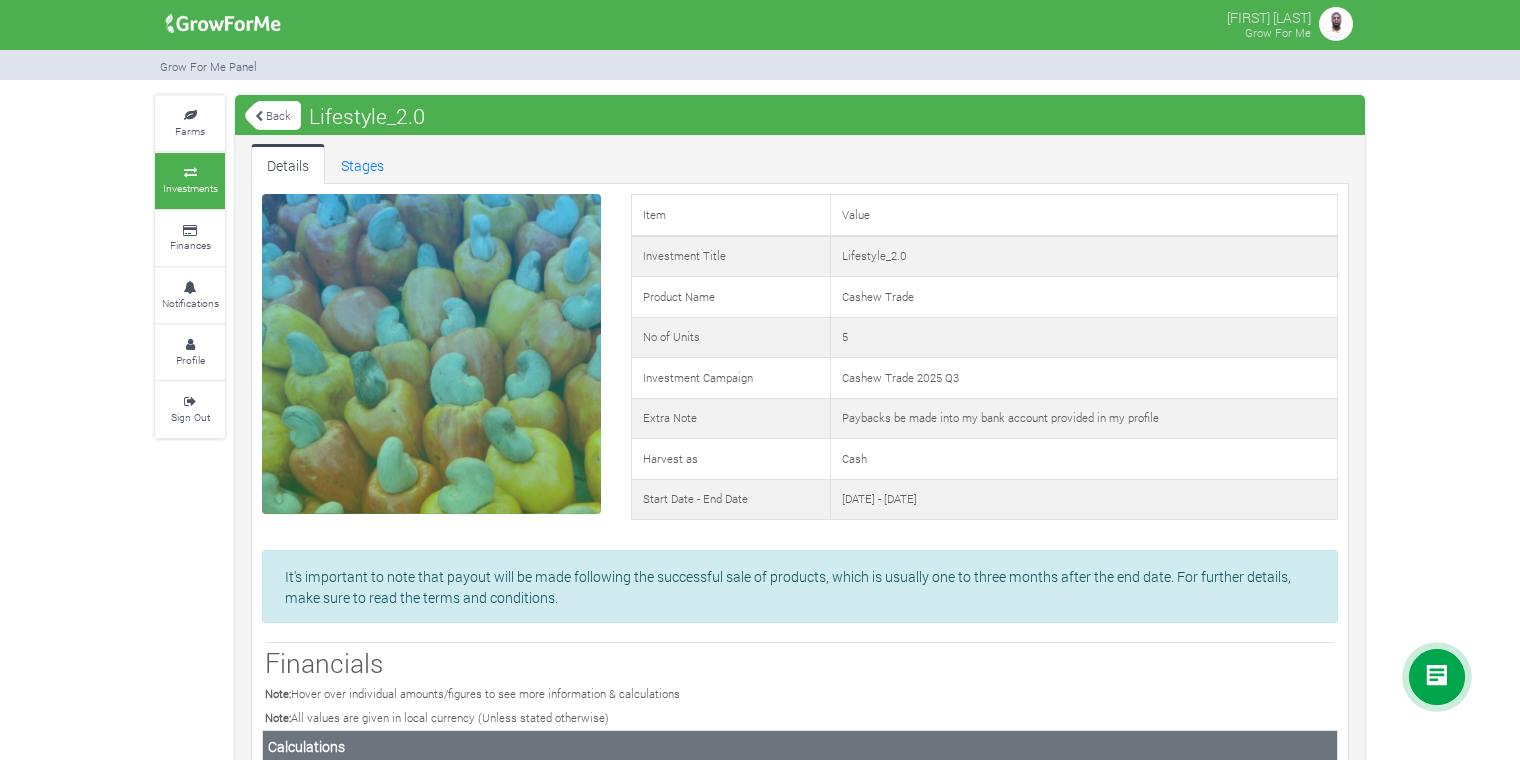 click on "Back" at bounding box center [273, 115] 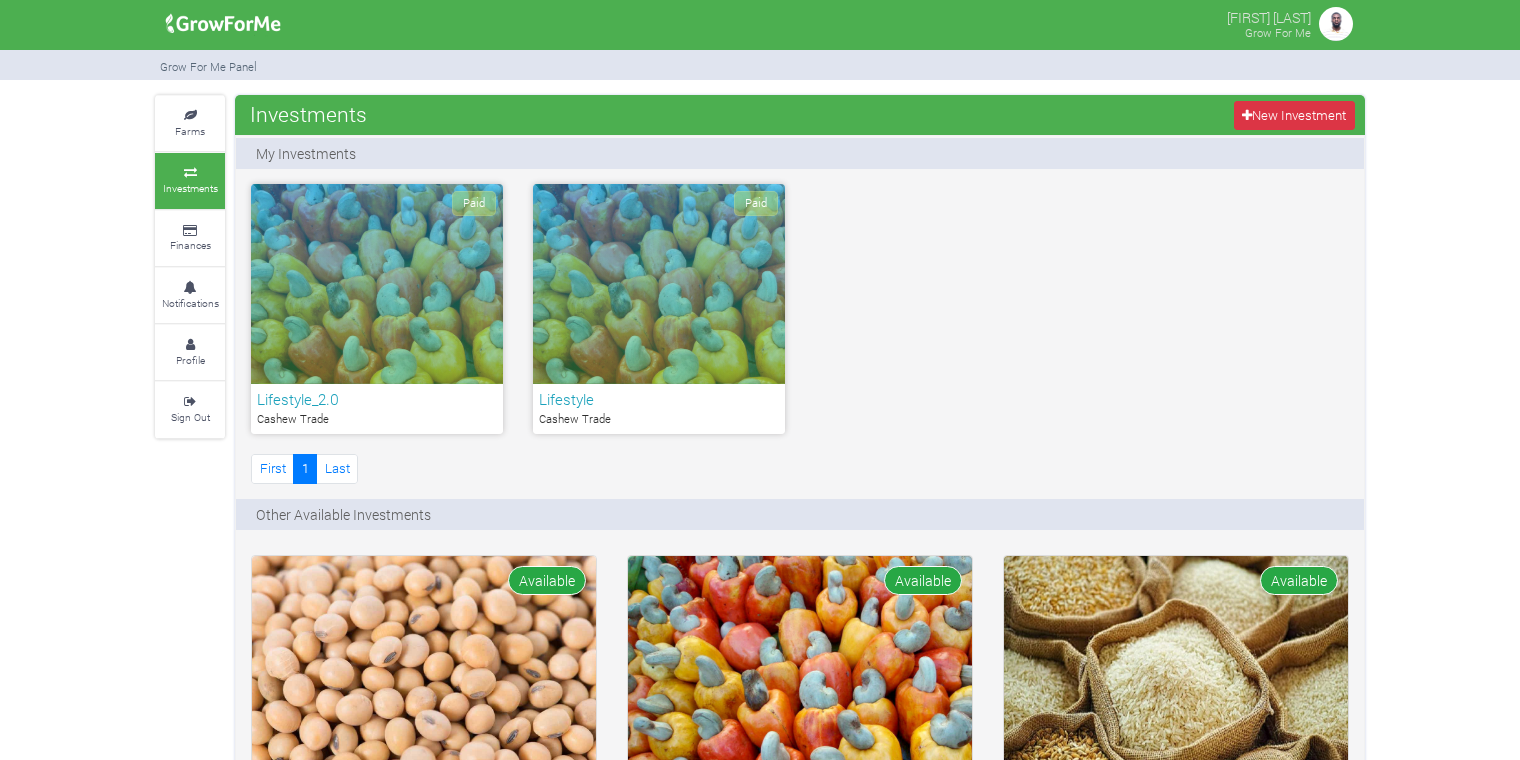 scroll, scrollTop: 0, scrollLeft: 0, axis: both 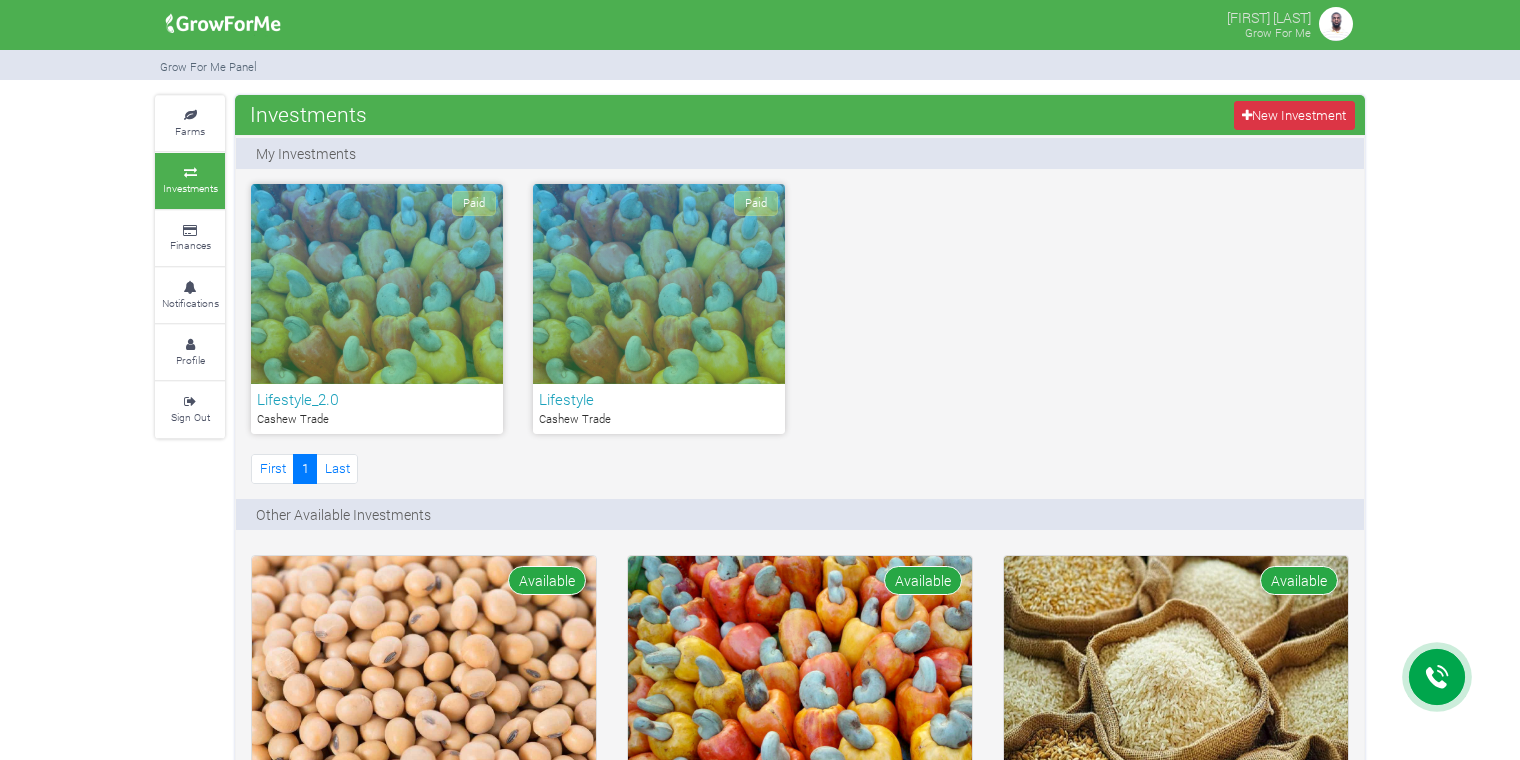 click on "Paid" at bounding box center (659, 284) 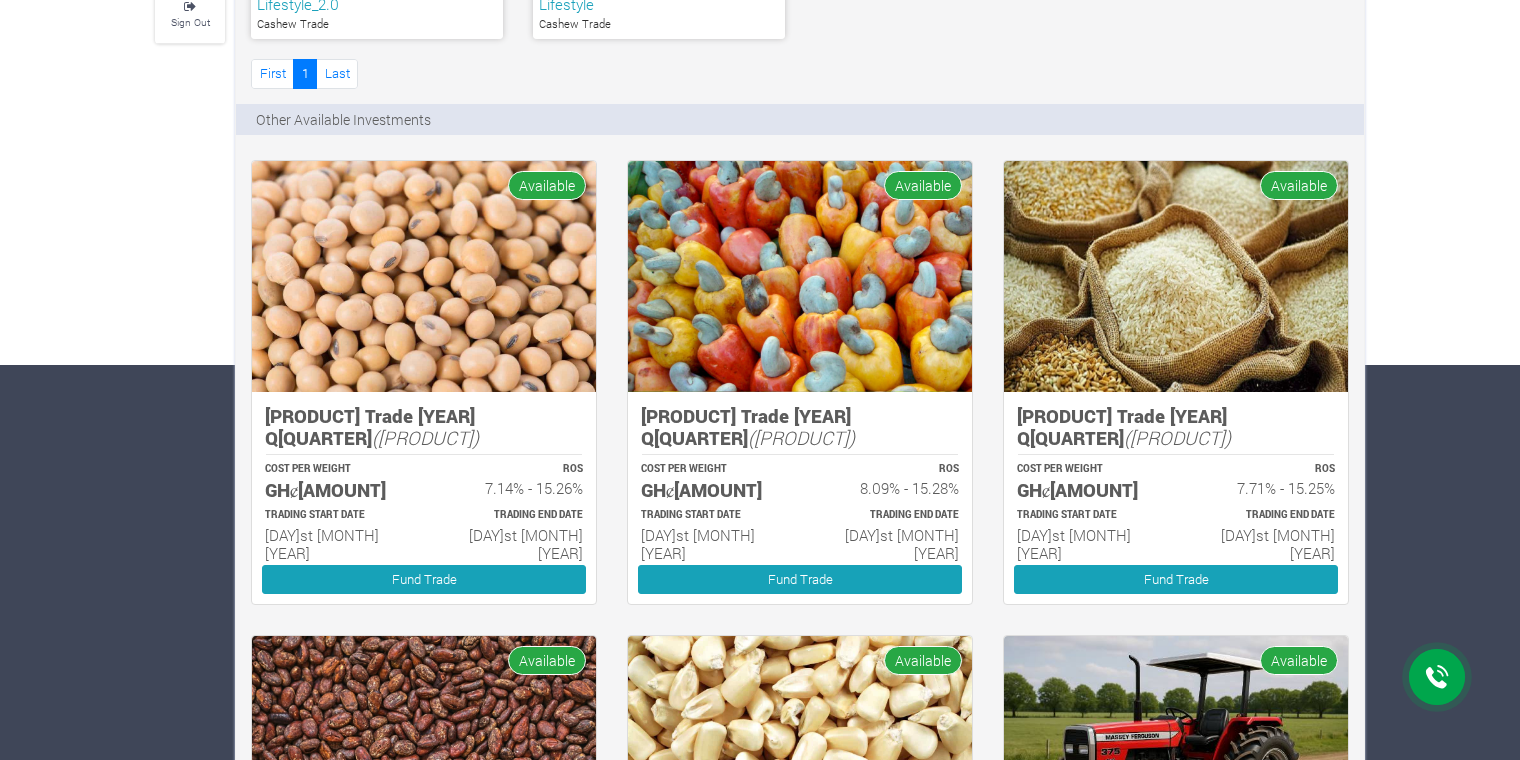 scroll, scrollTop: 396, scrollLeft: 0, axis: vertical 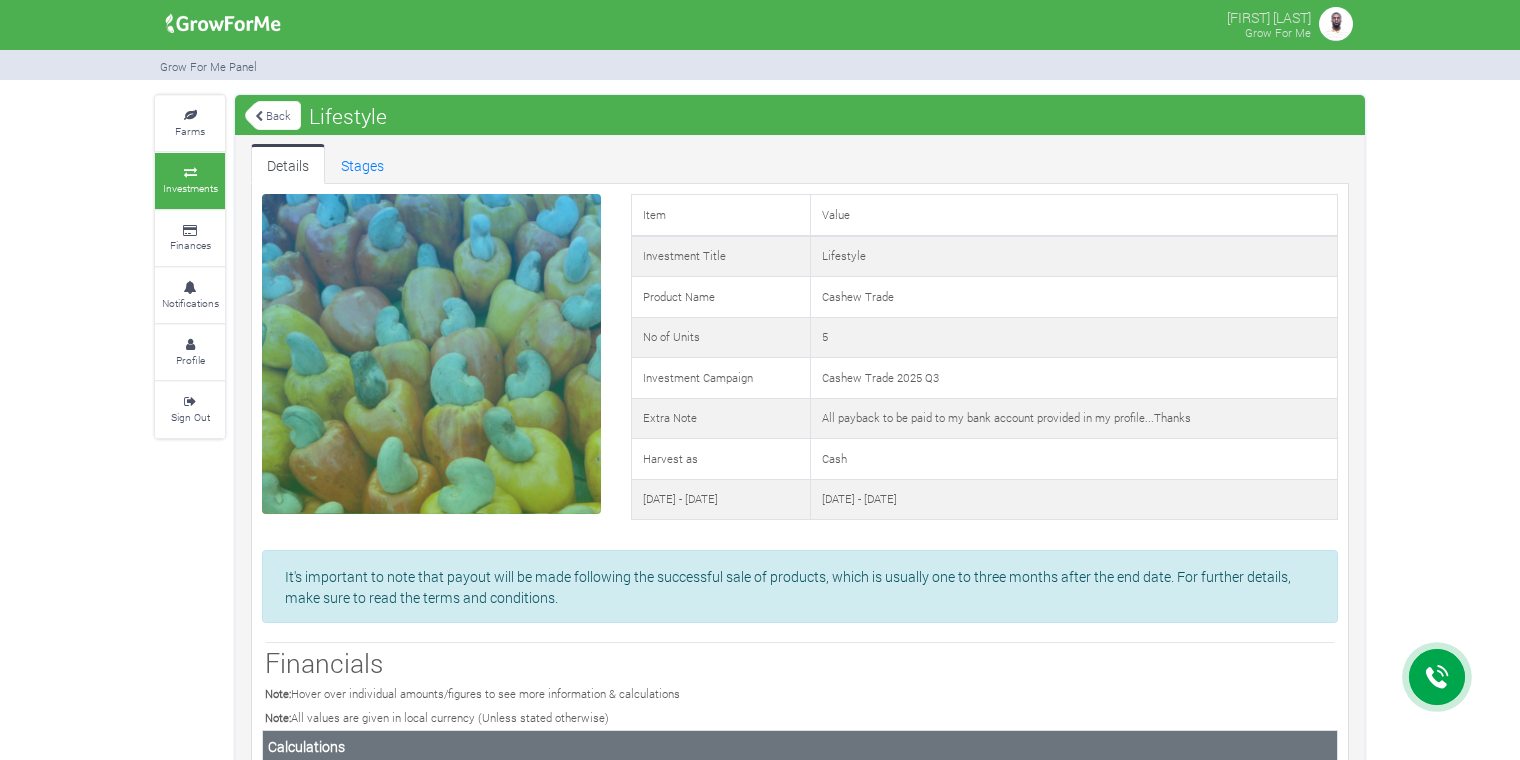 click on "Back" at bounding box center (273, 115) 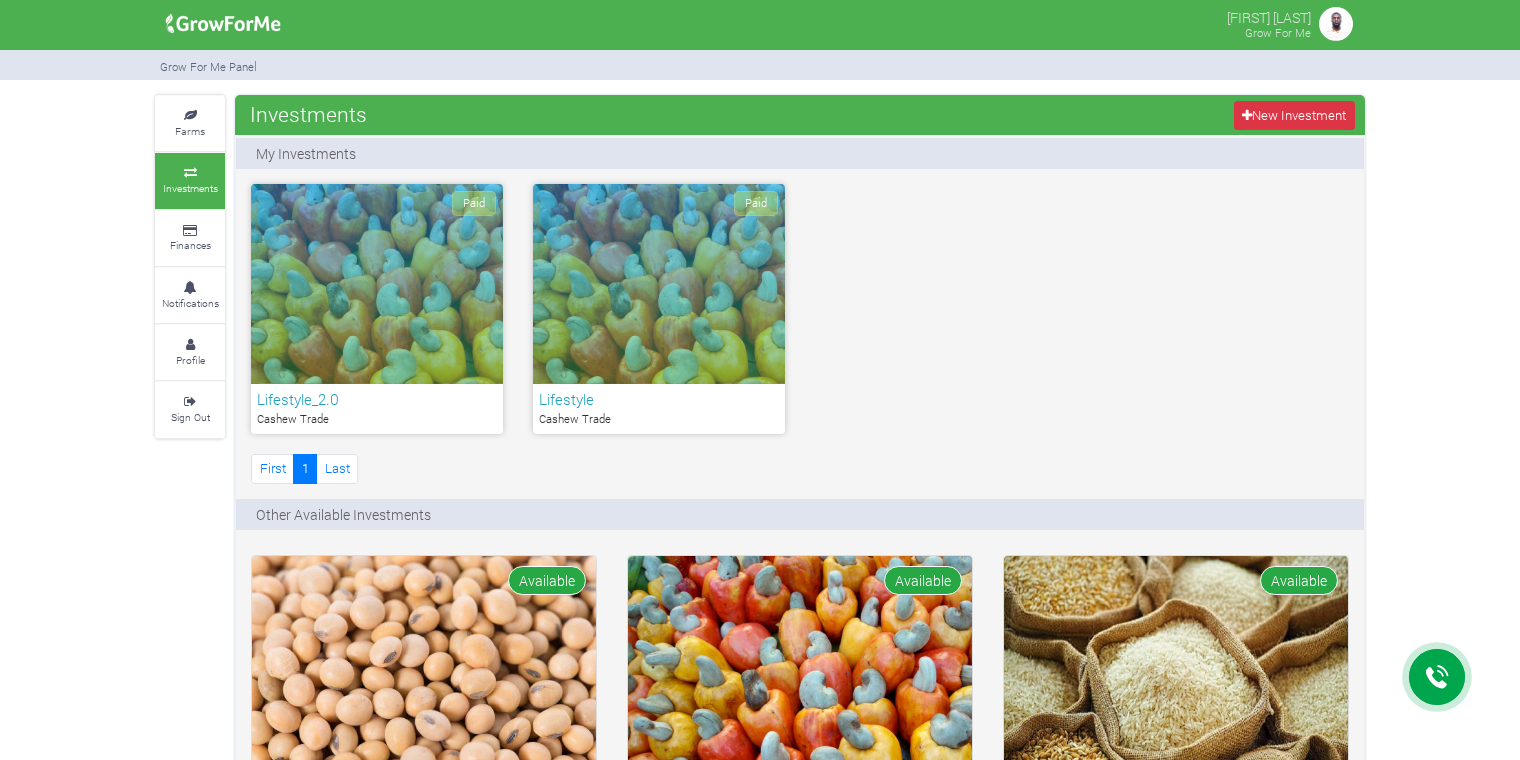 scroll, scrollTop: 0, scrollLeft: 0, axis: both 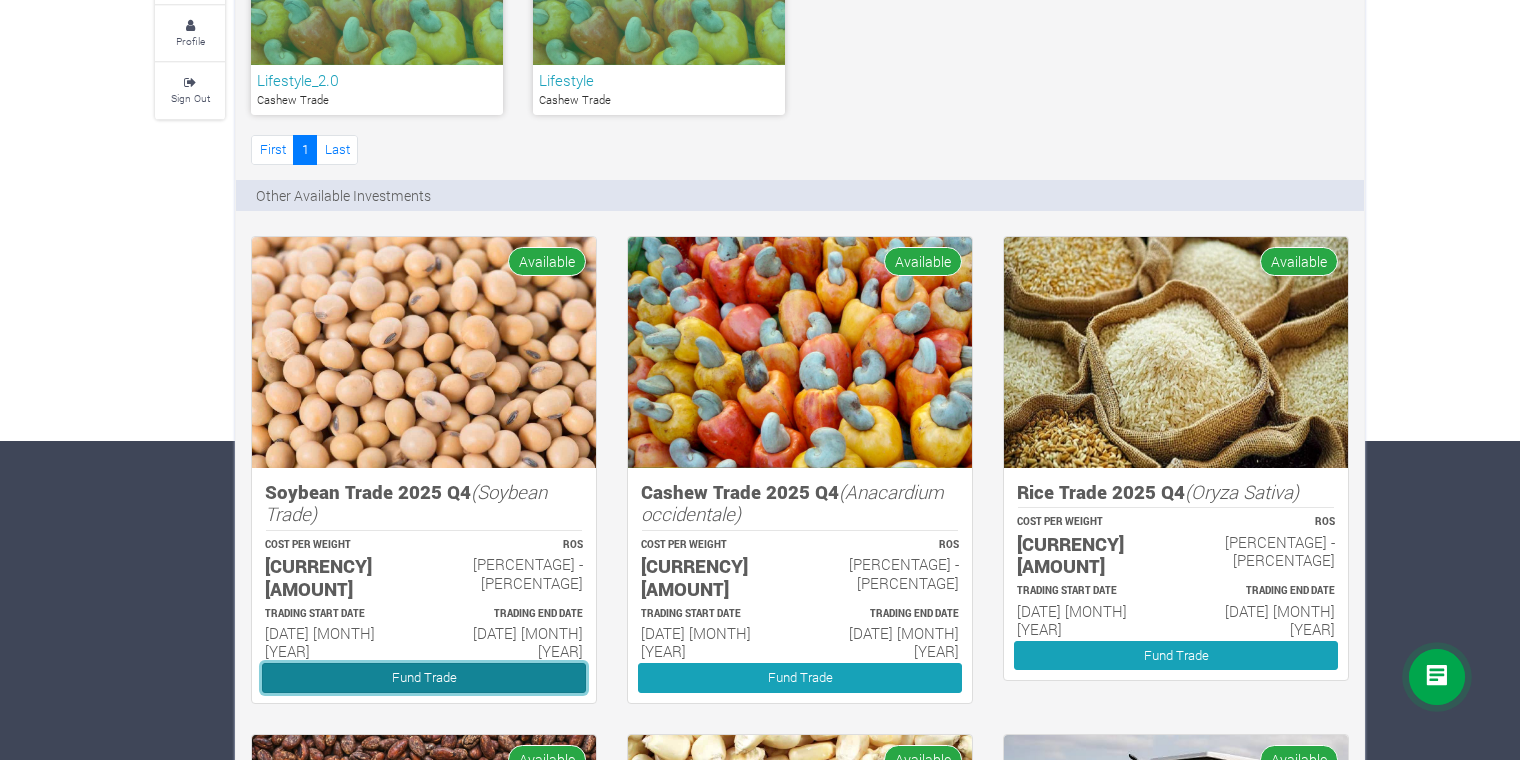 click on "Fund Trade" at bounding box center (424, 637) 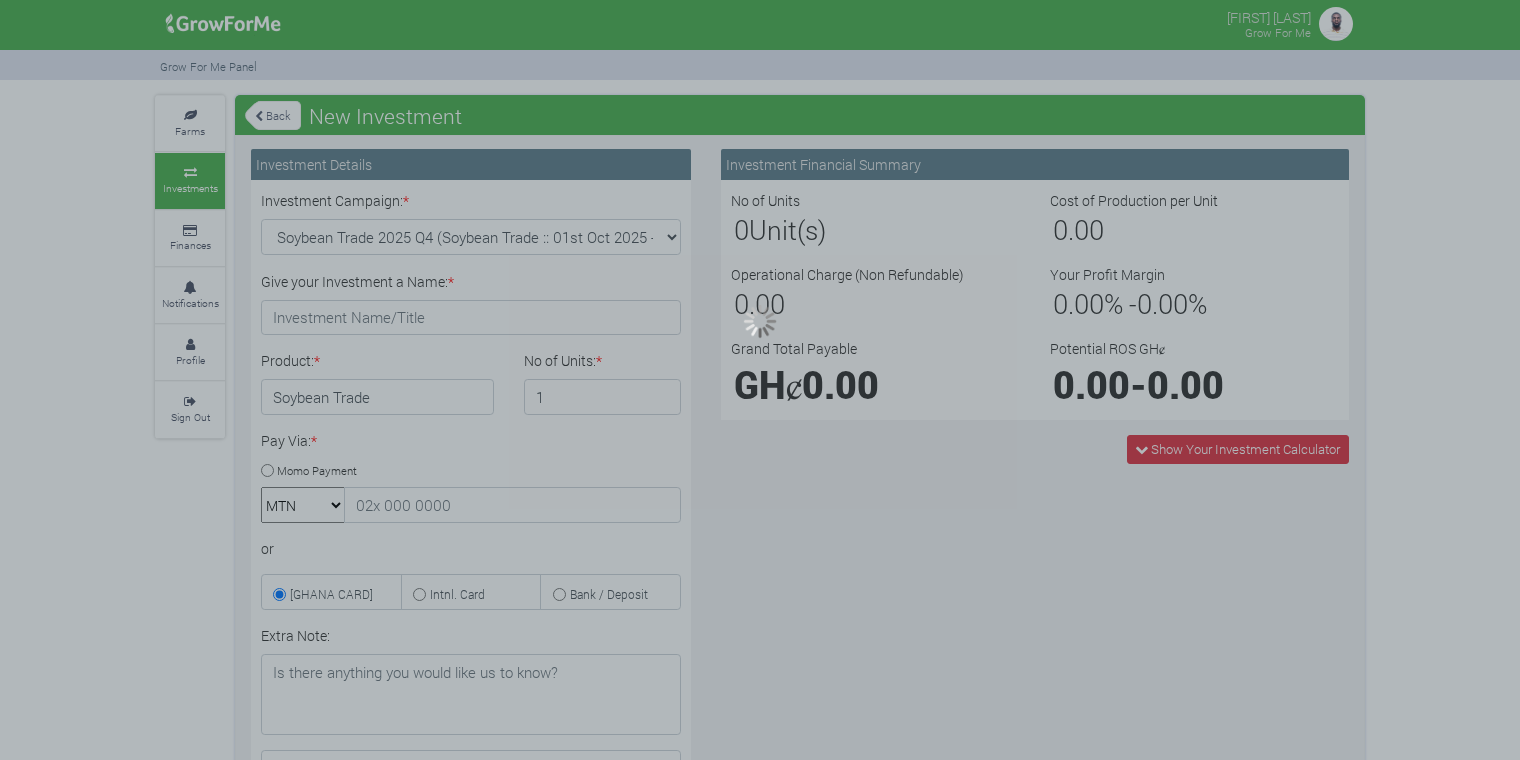 scroll, scrollTop: 0, scrollLeft: 0, axis: both 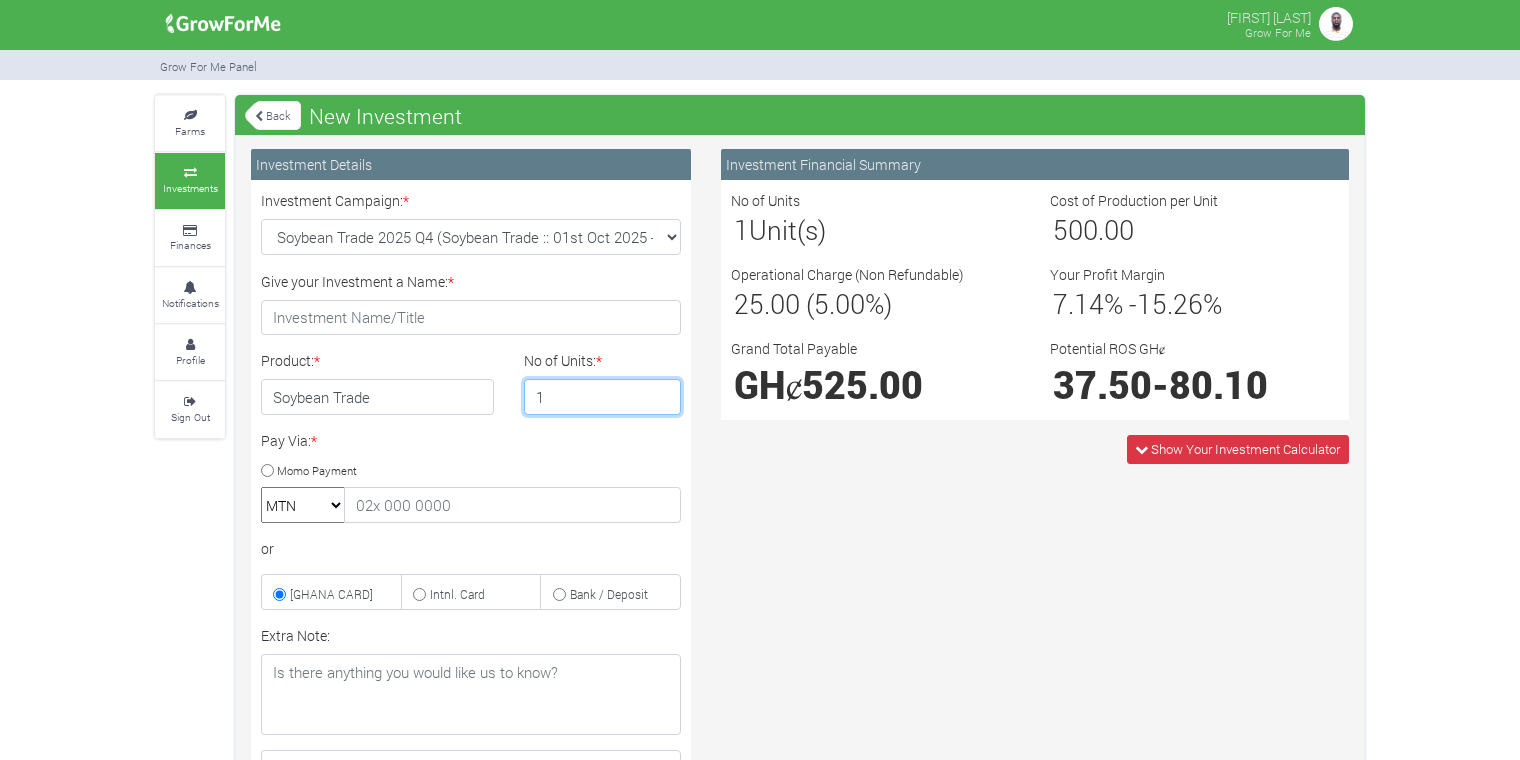 click on "1" at bounding box center (603, 397) 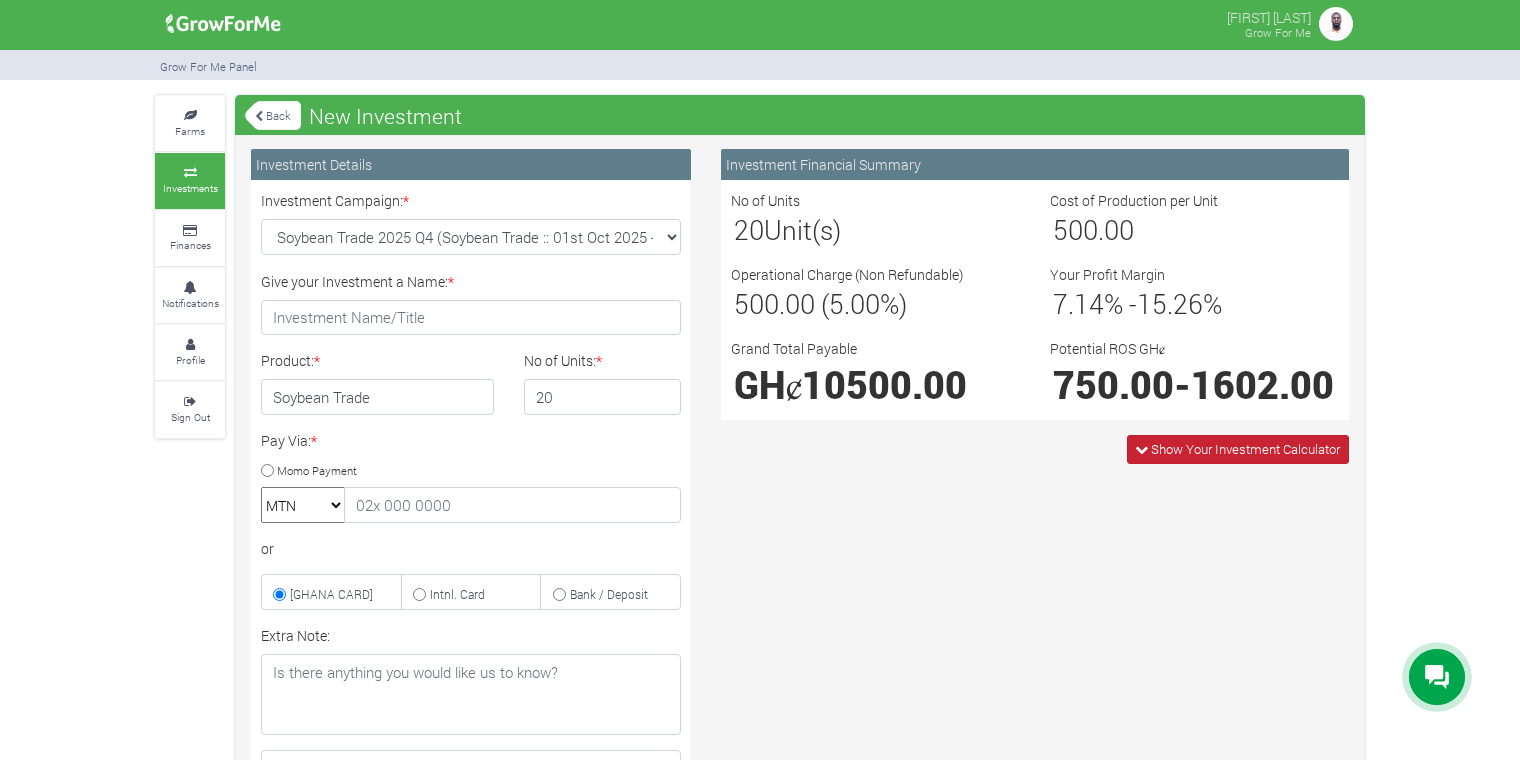 click at bounding box center (1141, 449) 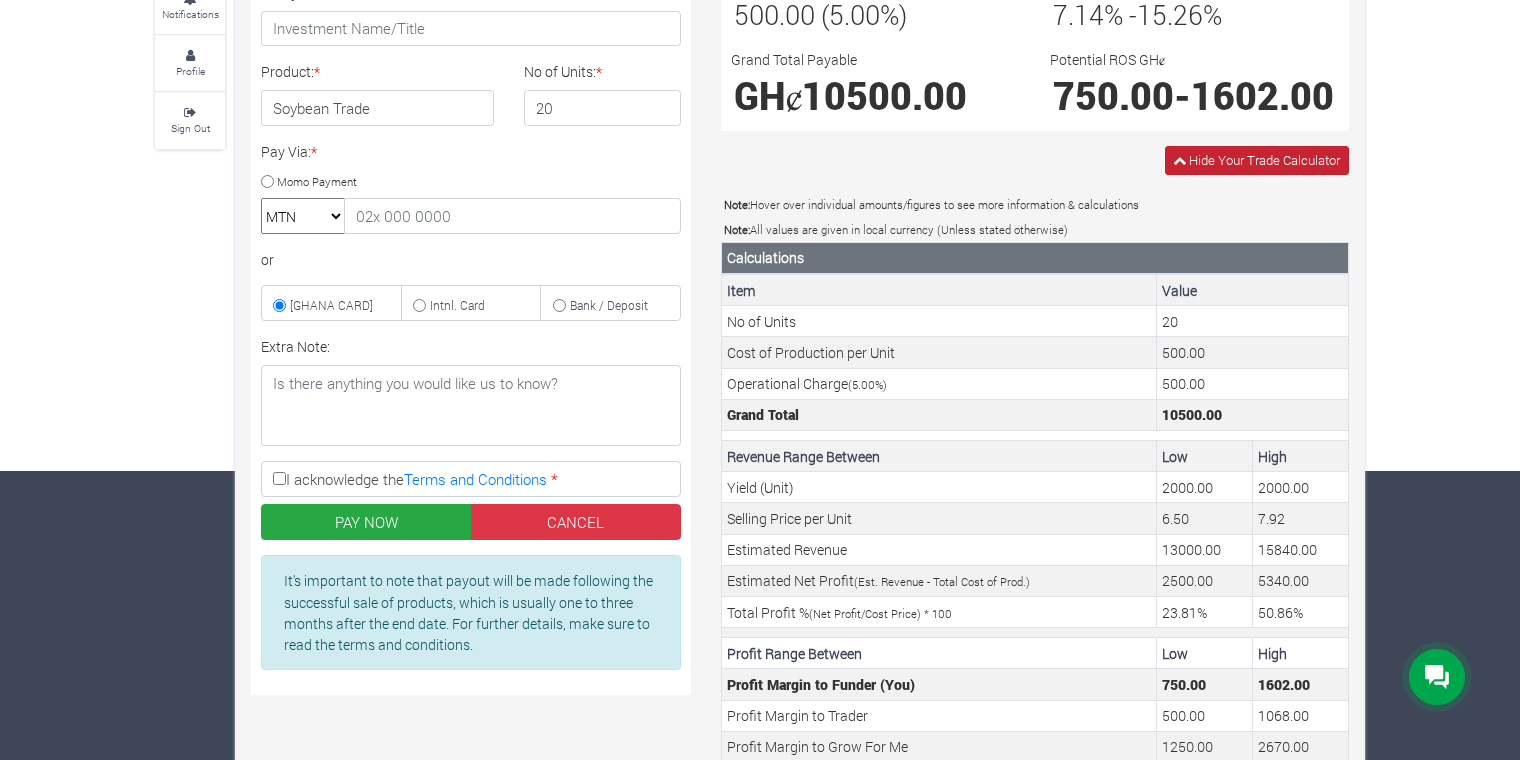 scroll, scrollTop: 0, scrollLeft: 0, axis: both 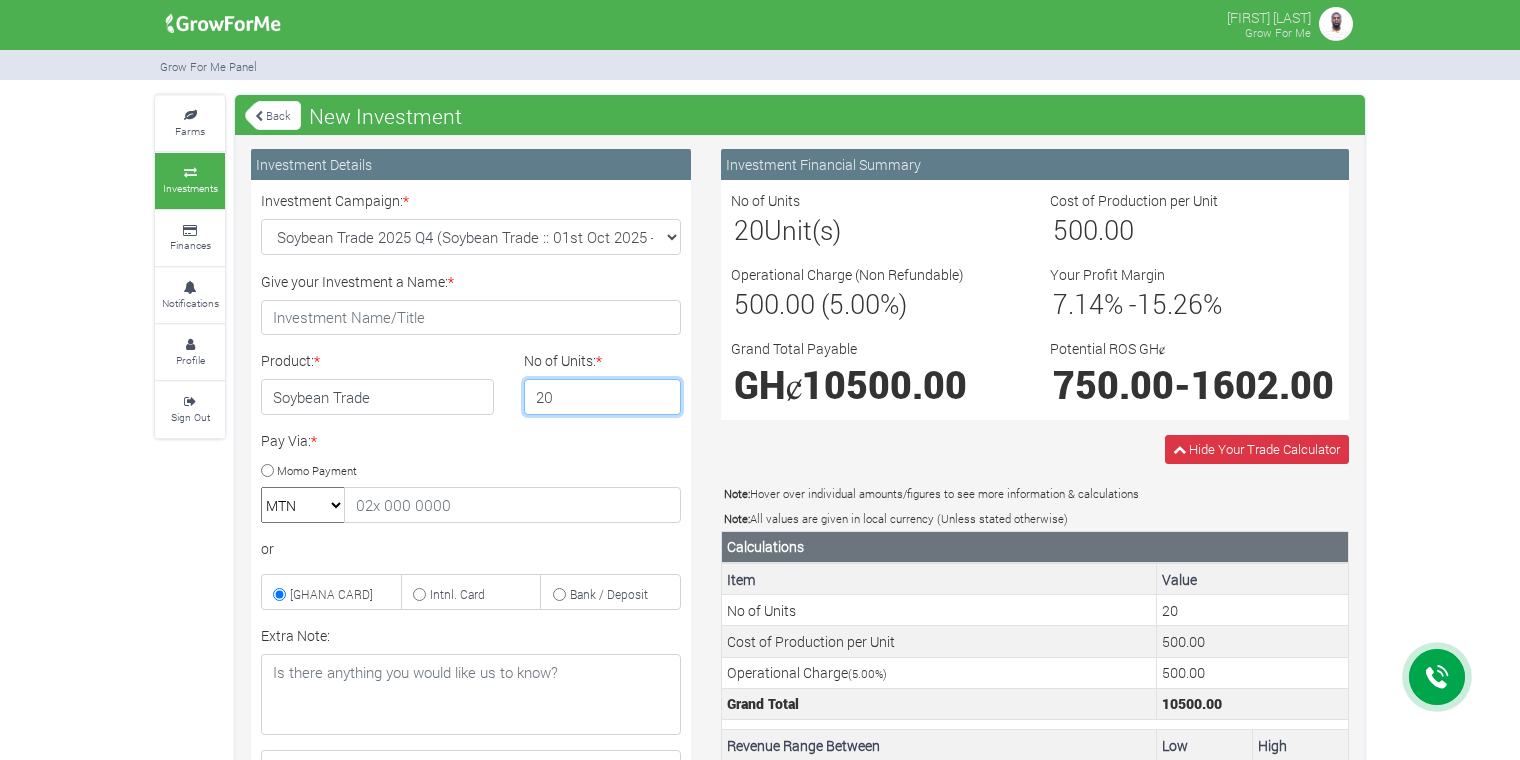 click on "20" at bounding box center (603, 397) 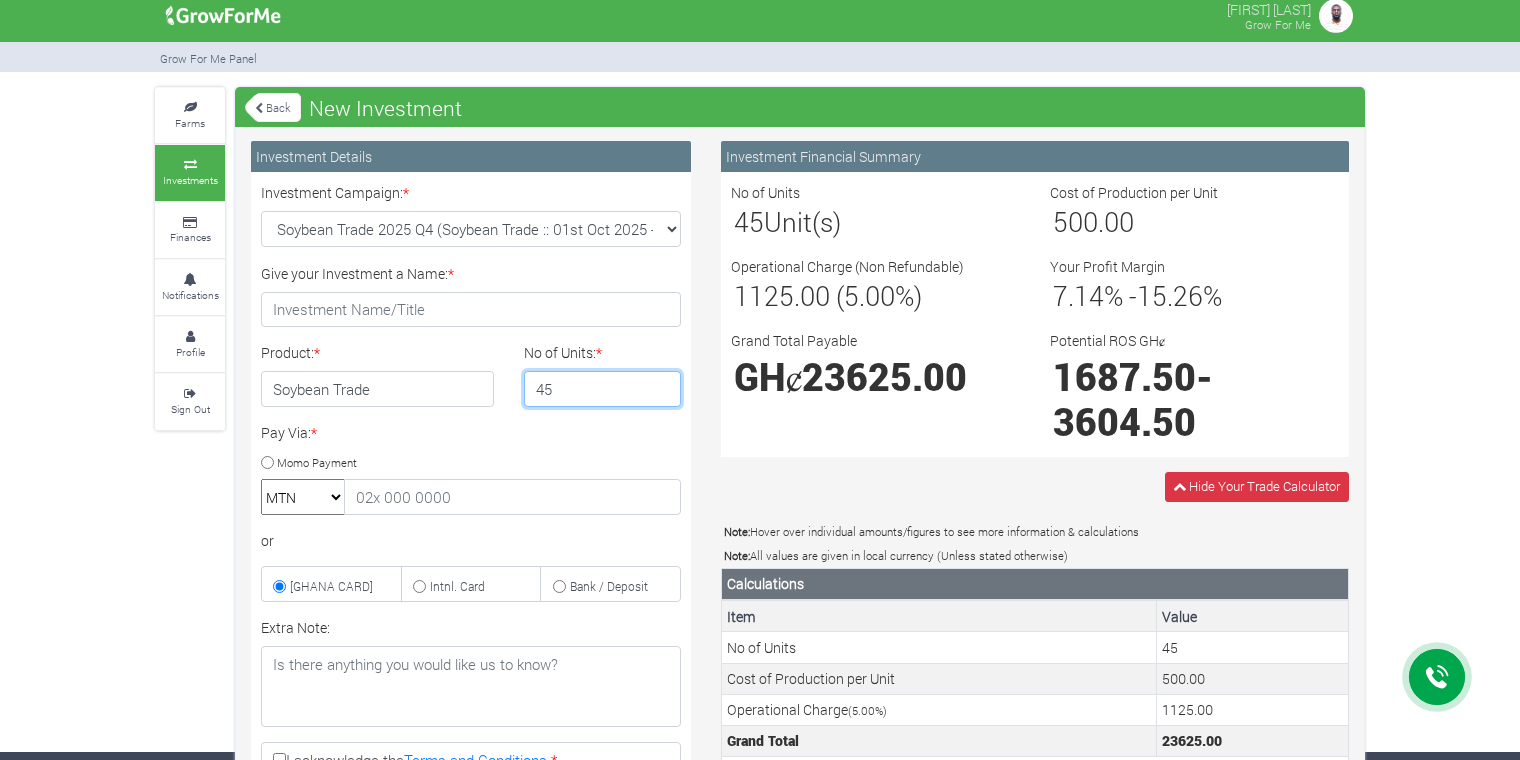 scroll, scrollTop: 0, scrollLeft: 0, axis: both 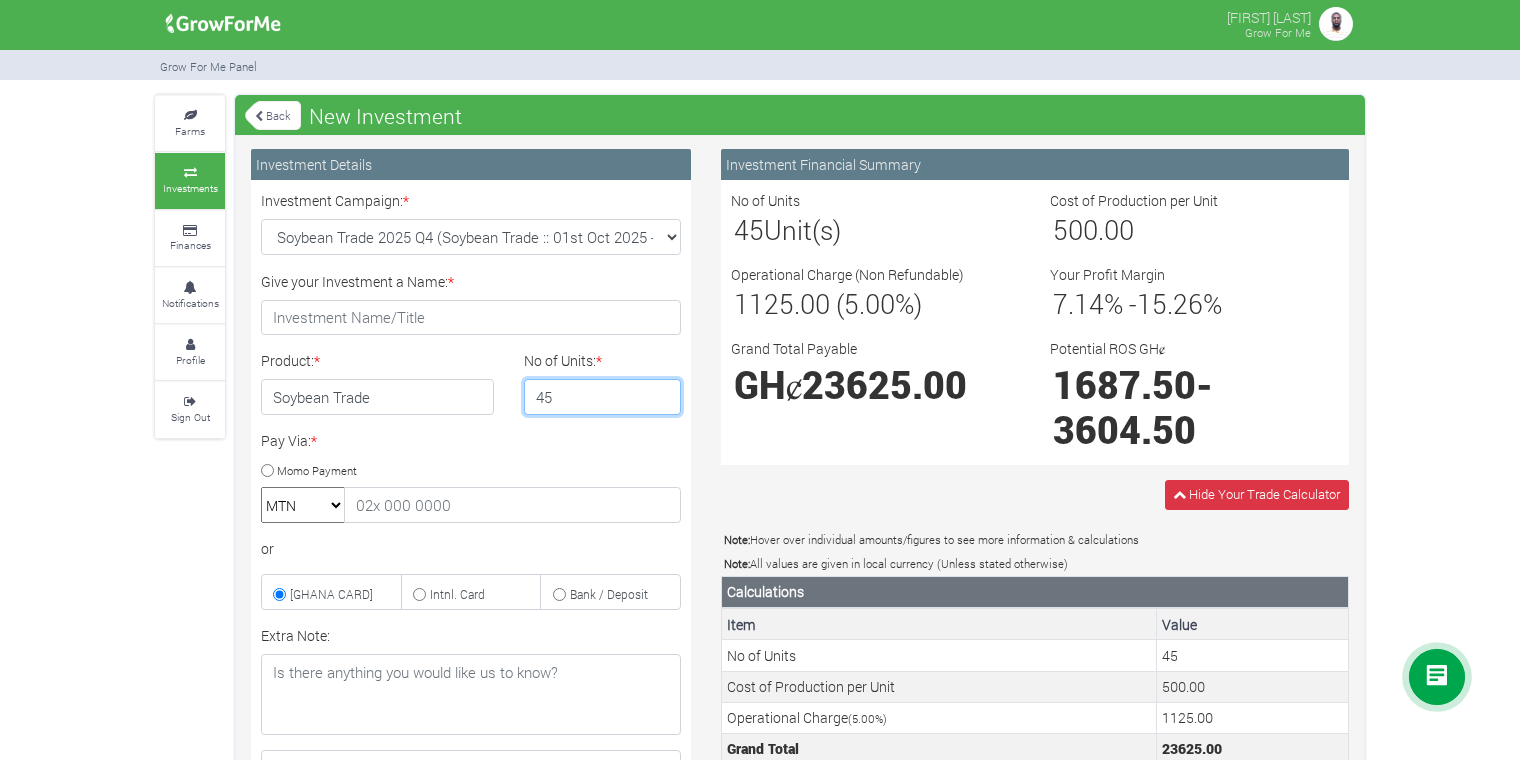 type on "45" 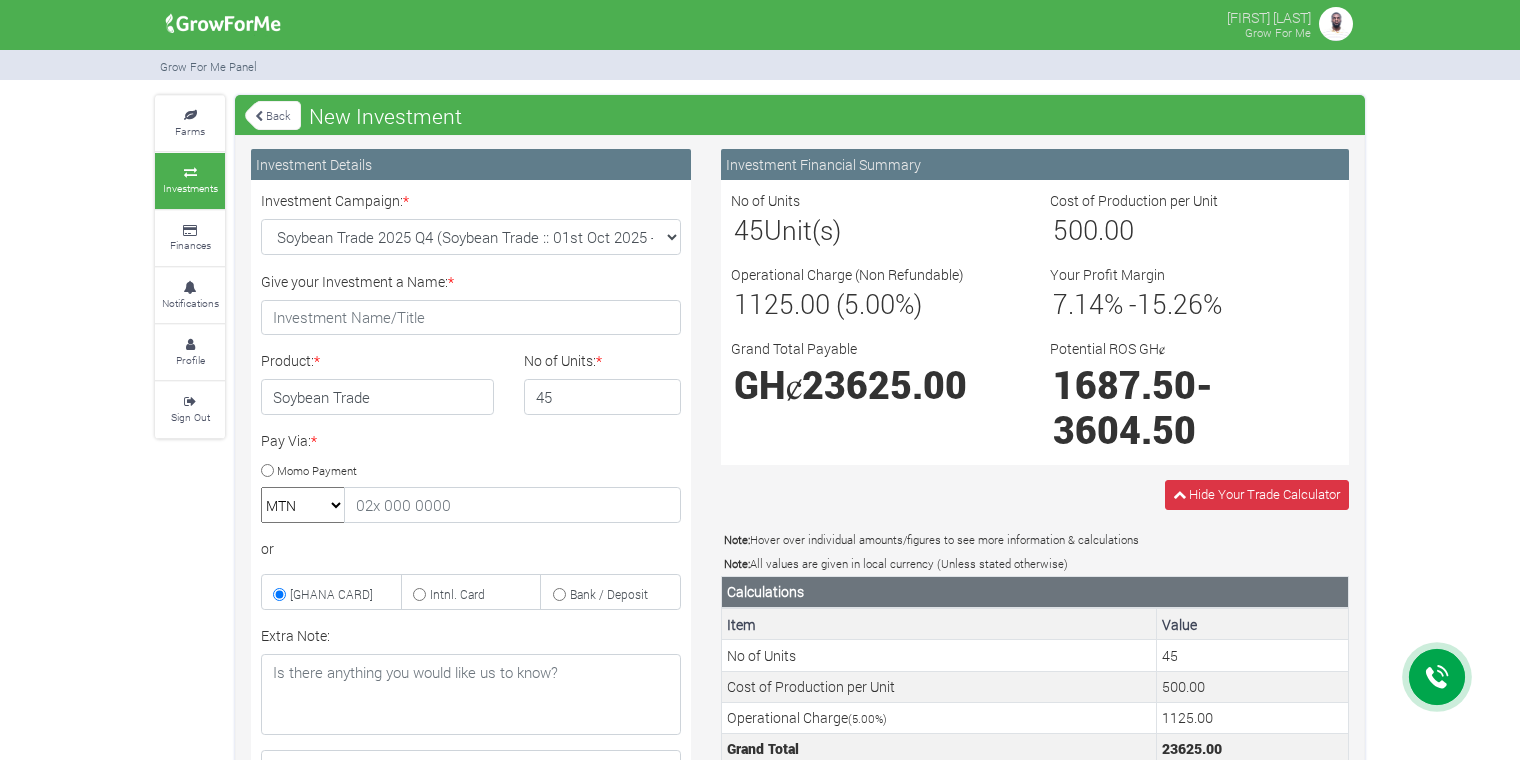 click on "Investment Details
Investment Campaign:  *
Soybean Trade 2025 Q4 (Soybean Trade :: 01st Oct 2025 - 31st Mar 2026)
Maize Trade 2025 Q4 (Maize Trade :: 01st Oct 2025 - 31st Mar 2026) Machinery Fund (10 Yrs) (Machinery :: 01st Jun 2025 - 01st Jun 2035) Cashew Trade 2025 Q4 (Cashew Trade :: 01st Oct 2025 - 31st Mar 2026)
× * * * 45" at bounding box center [800, 679] 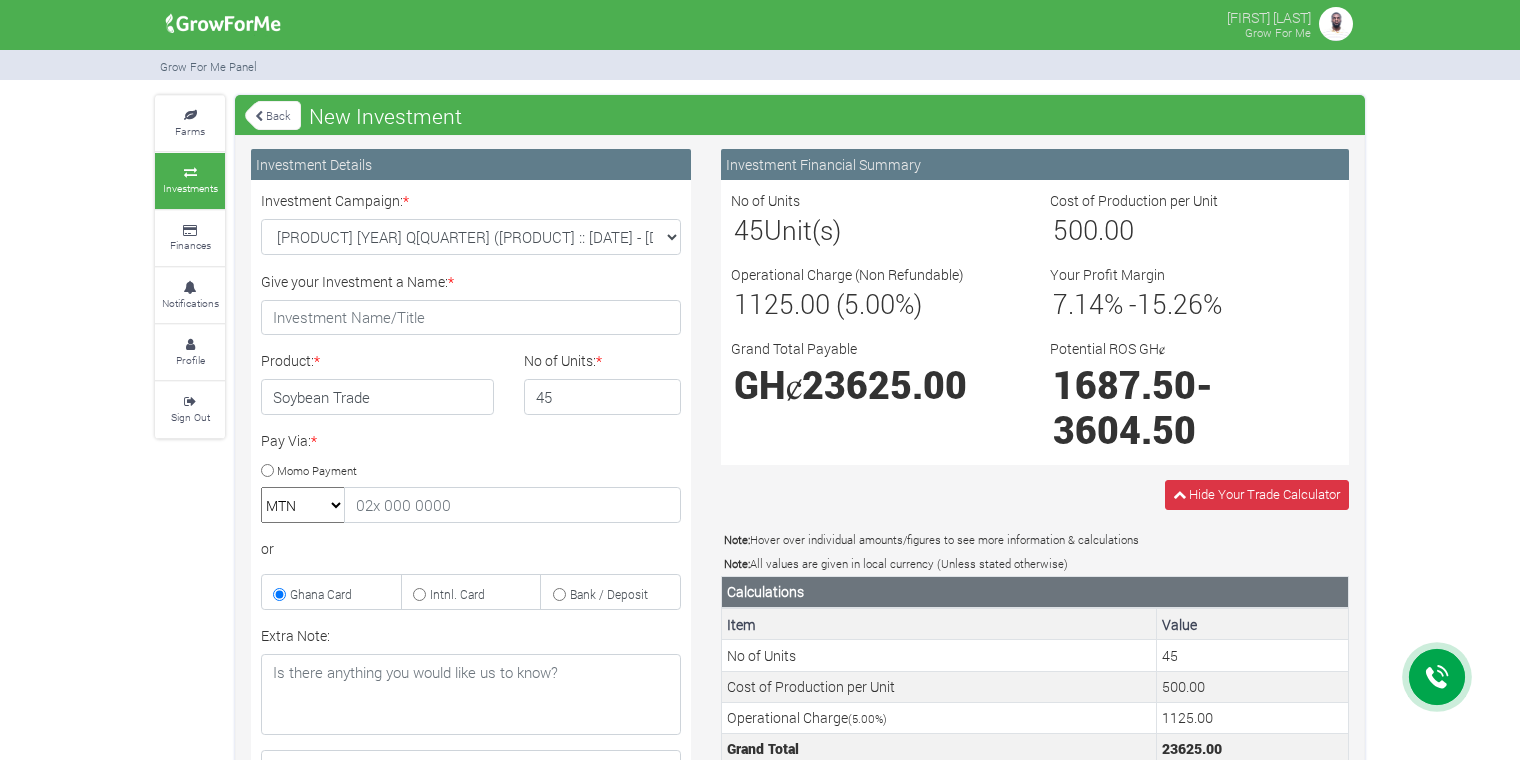 click on "Back" at bounding box center [273, 115] 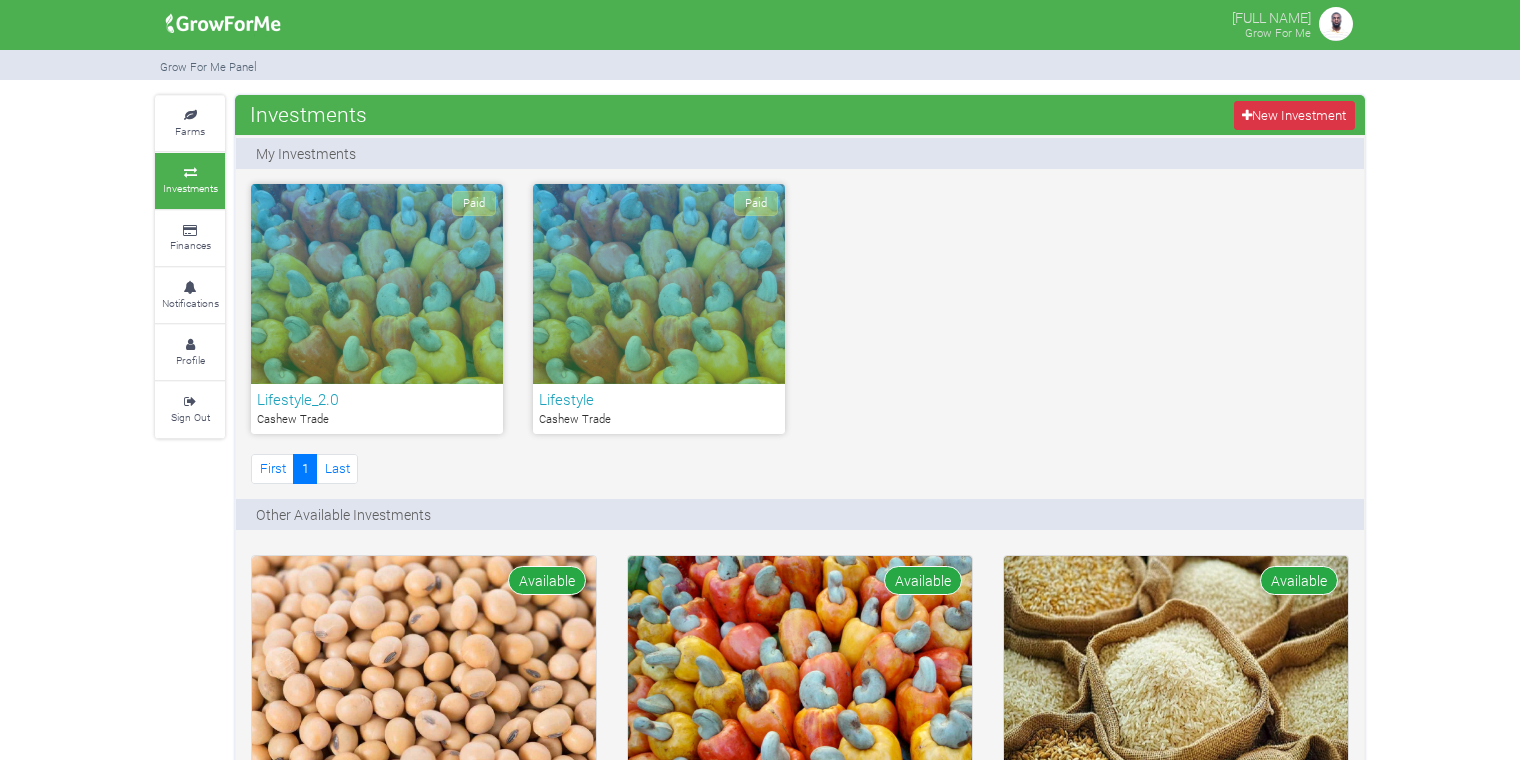 scroll, scrollTop: 0, scrollLeft: 0, axis: both 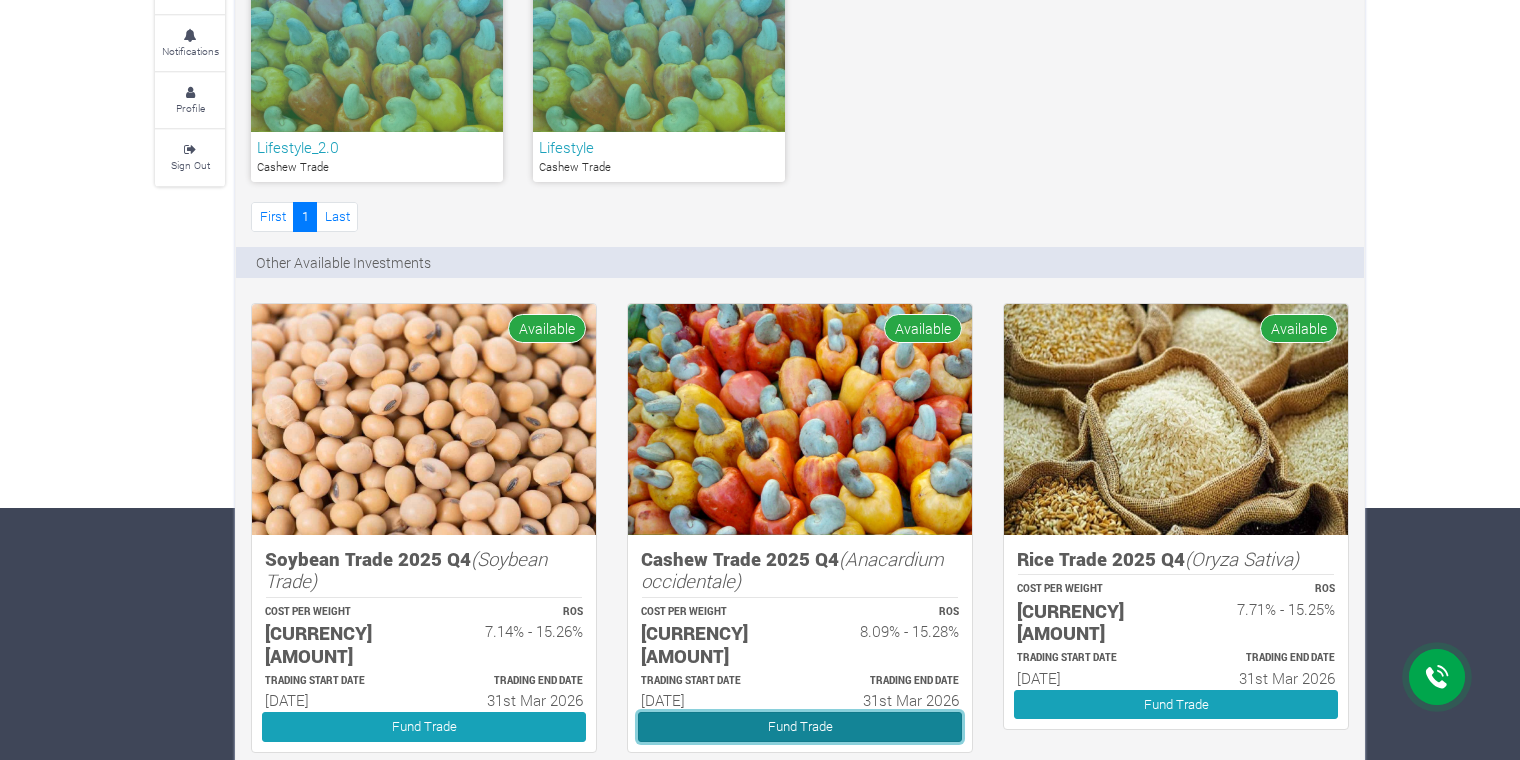 click on "Fund Trade" at bounding box center [800, 722] 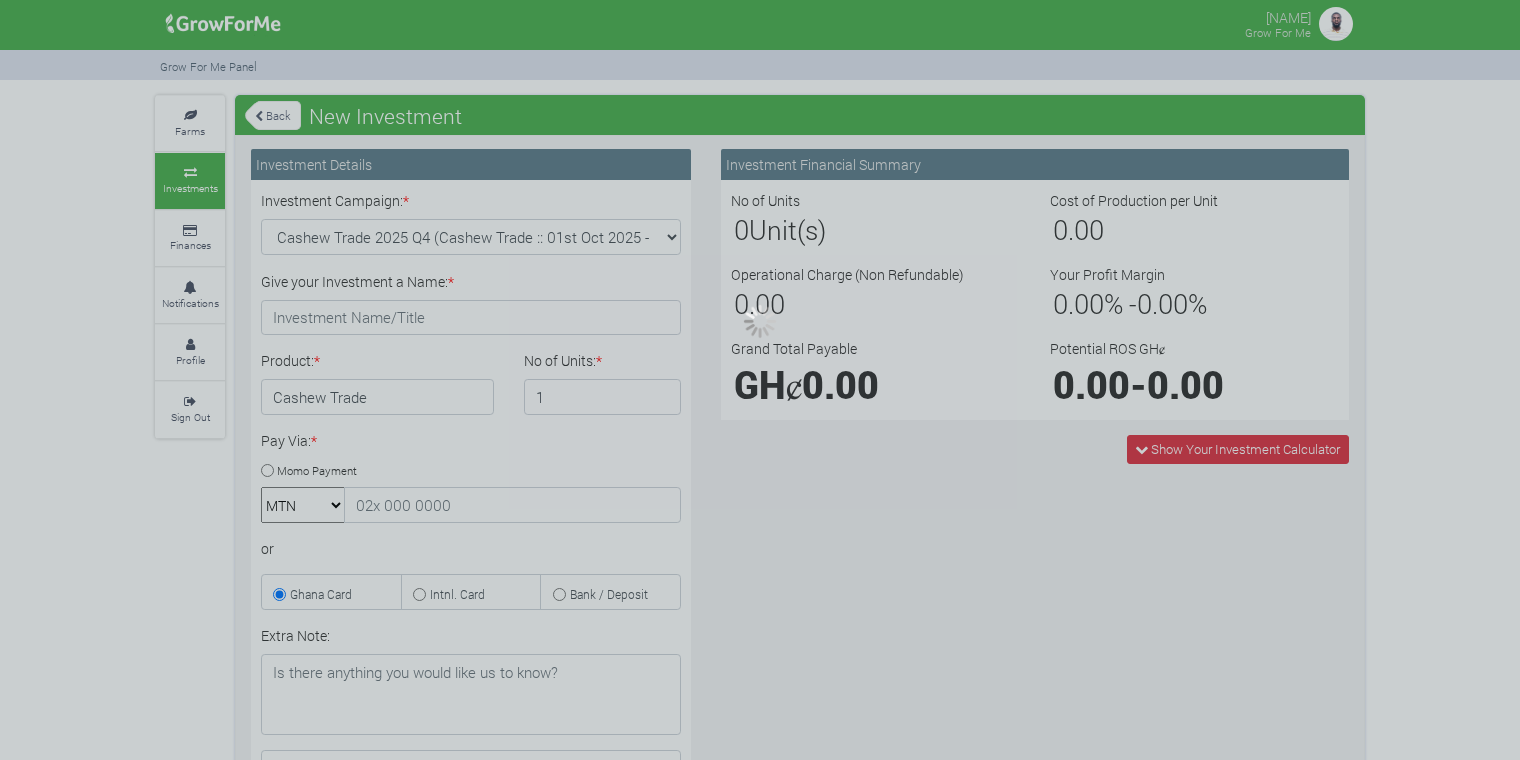 scroll, scrollTop: 0, scrollLeft: 0, axis: both 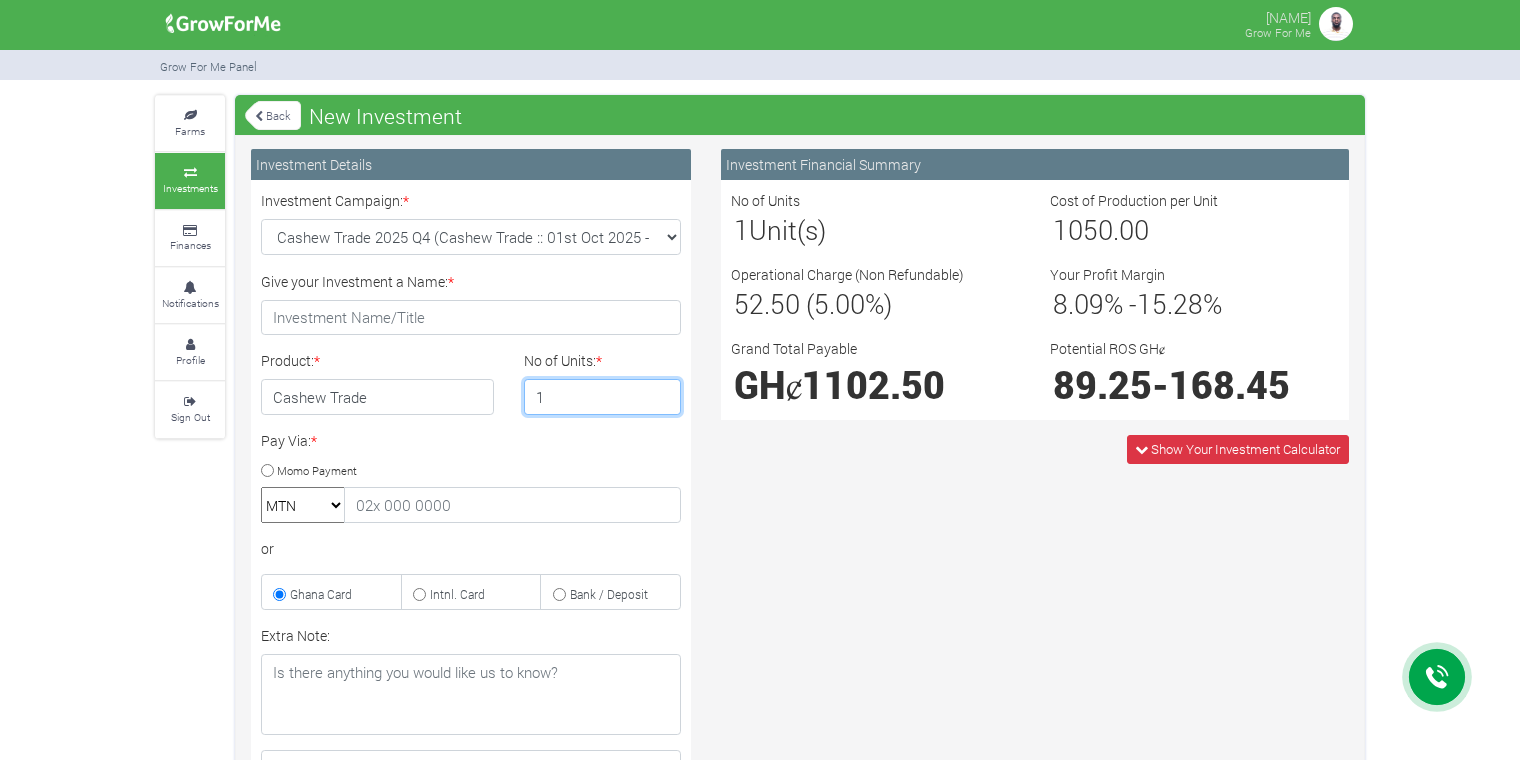 click on "1" at bounding box center [603, 397] 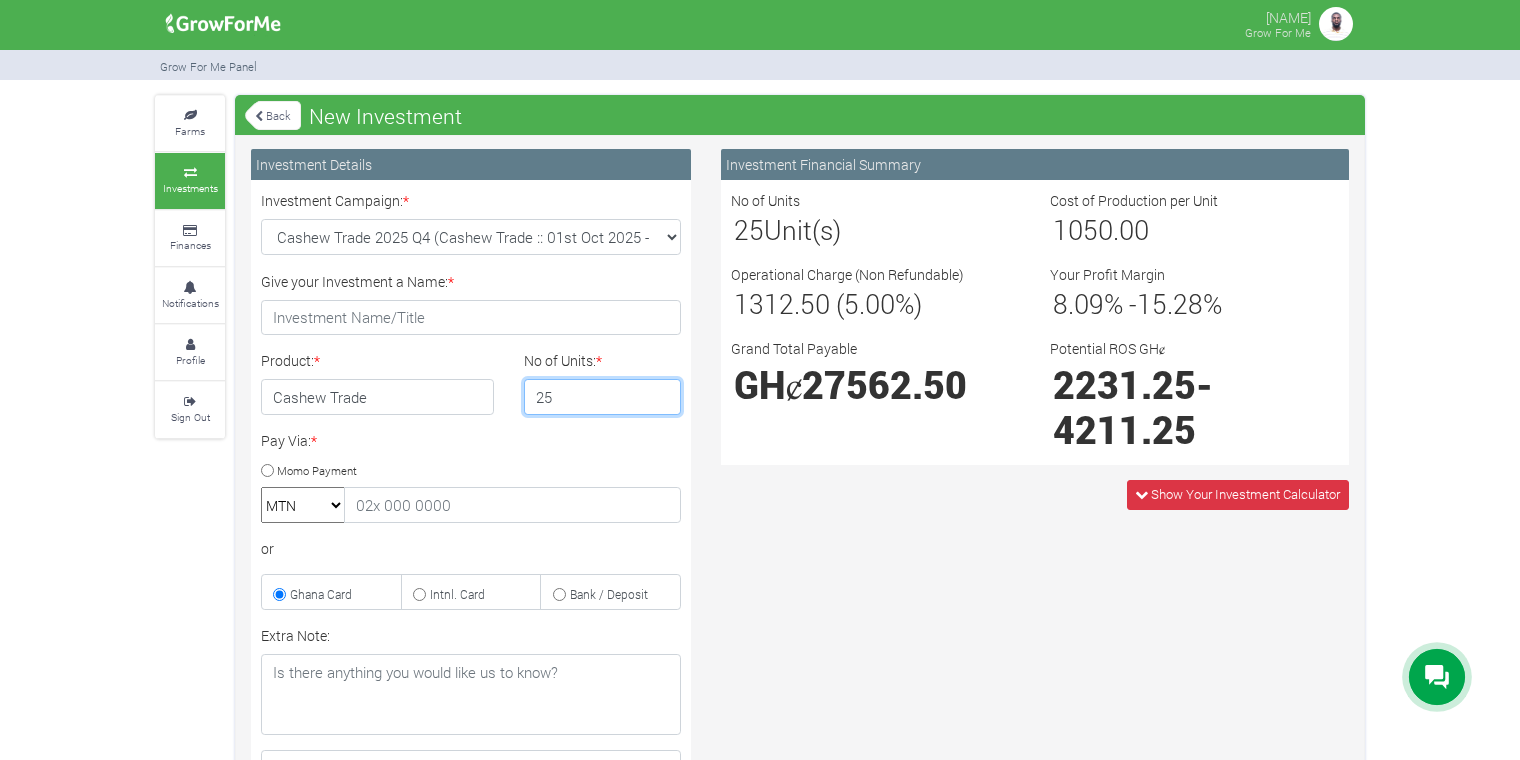 type on "25" 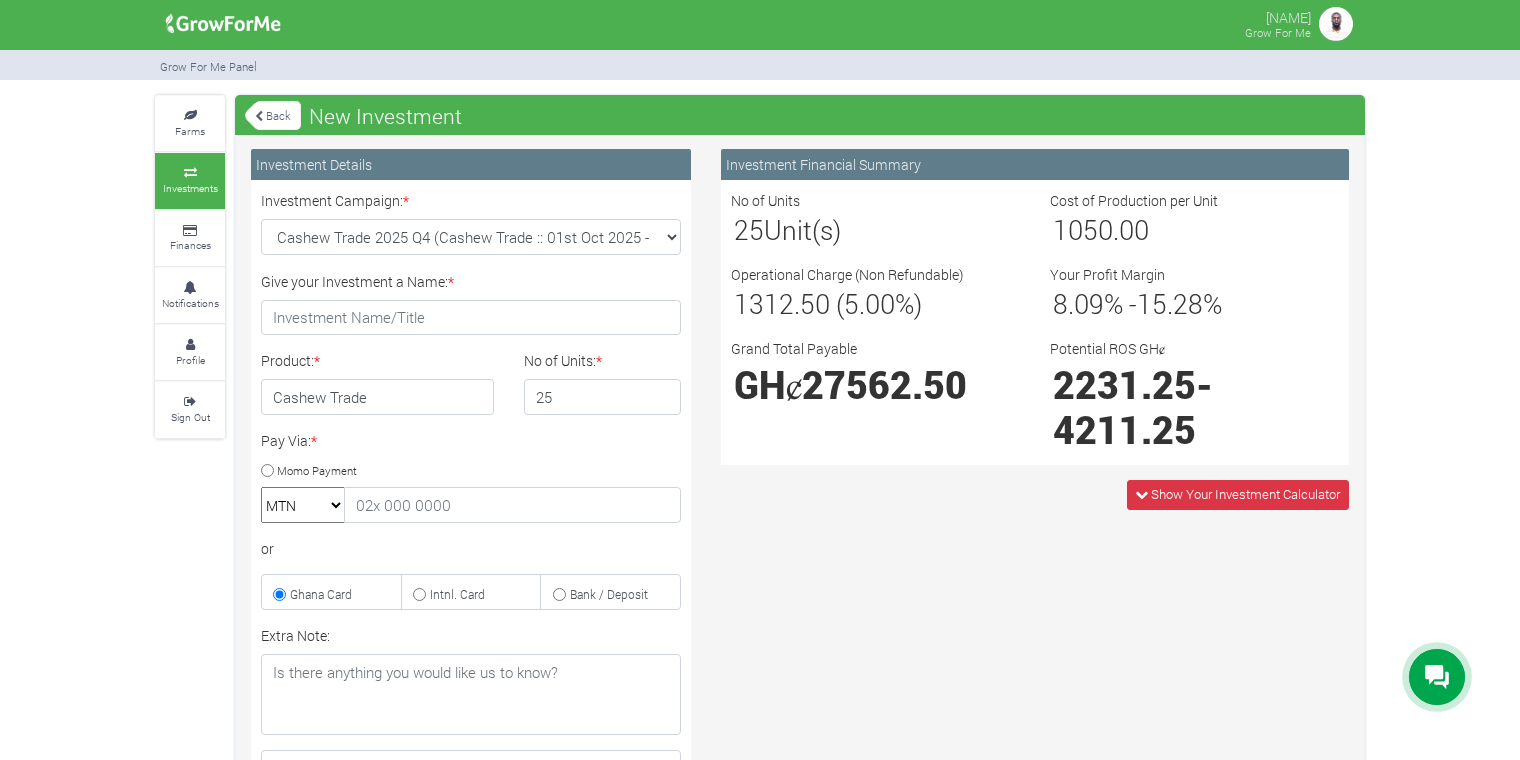 click on "Back" at bounding box center [273, 115] 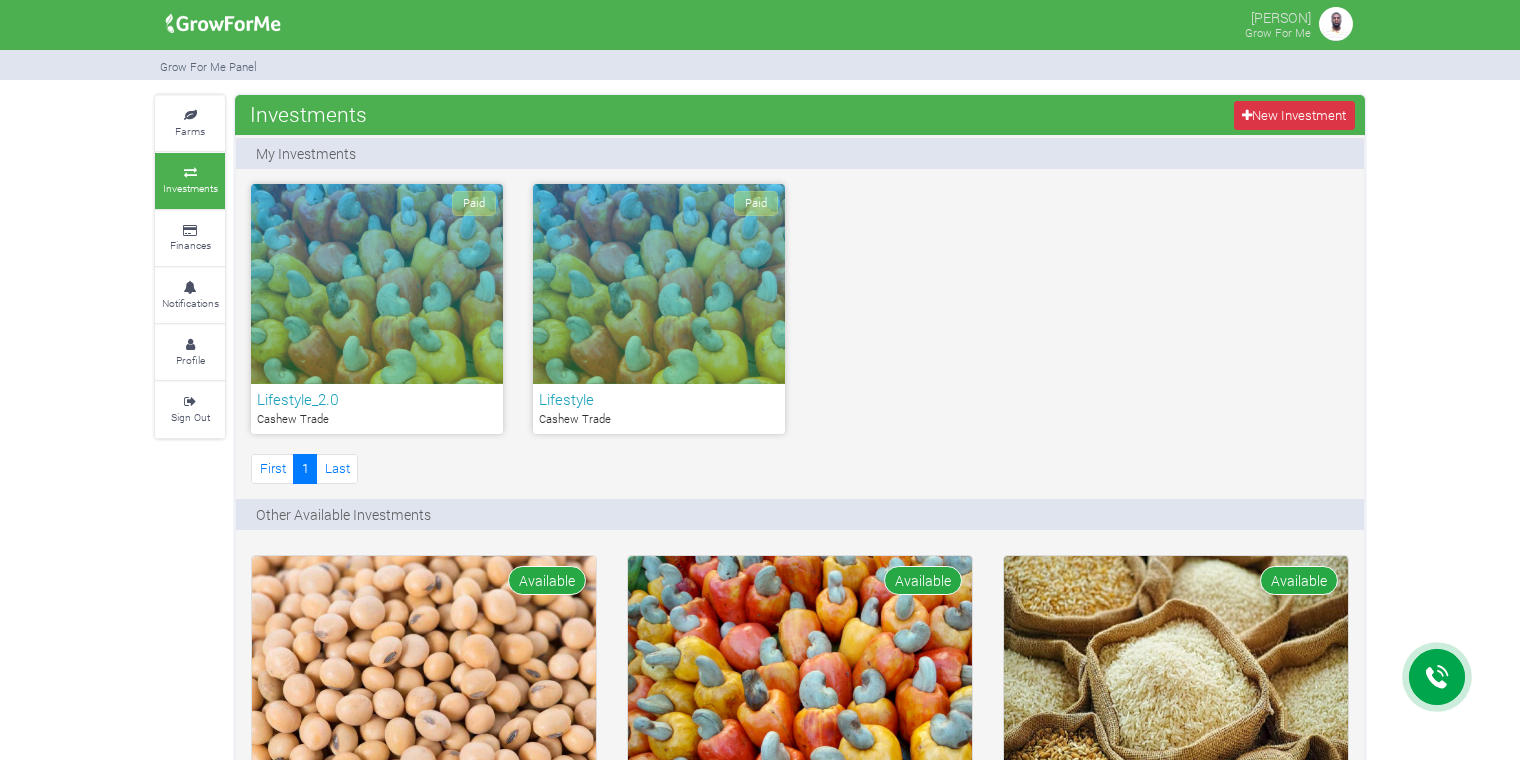 scroll, scrollTop: 0, scrollLeft: 0, axis: both 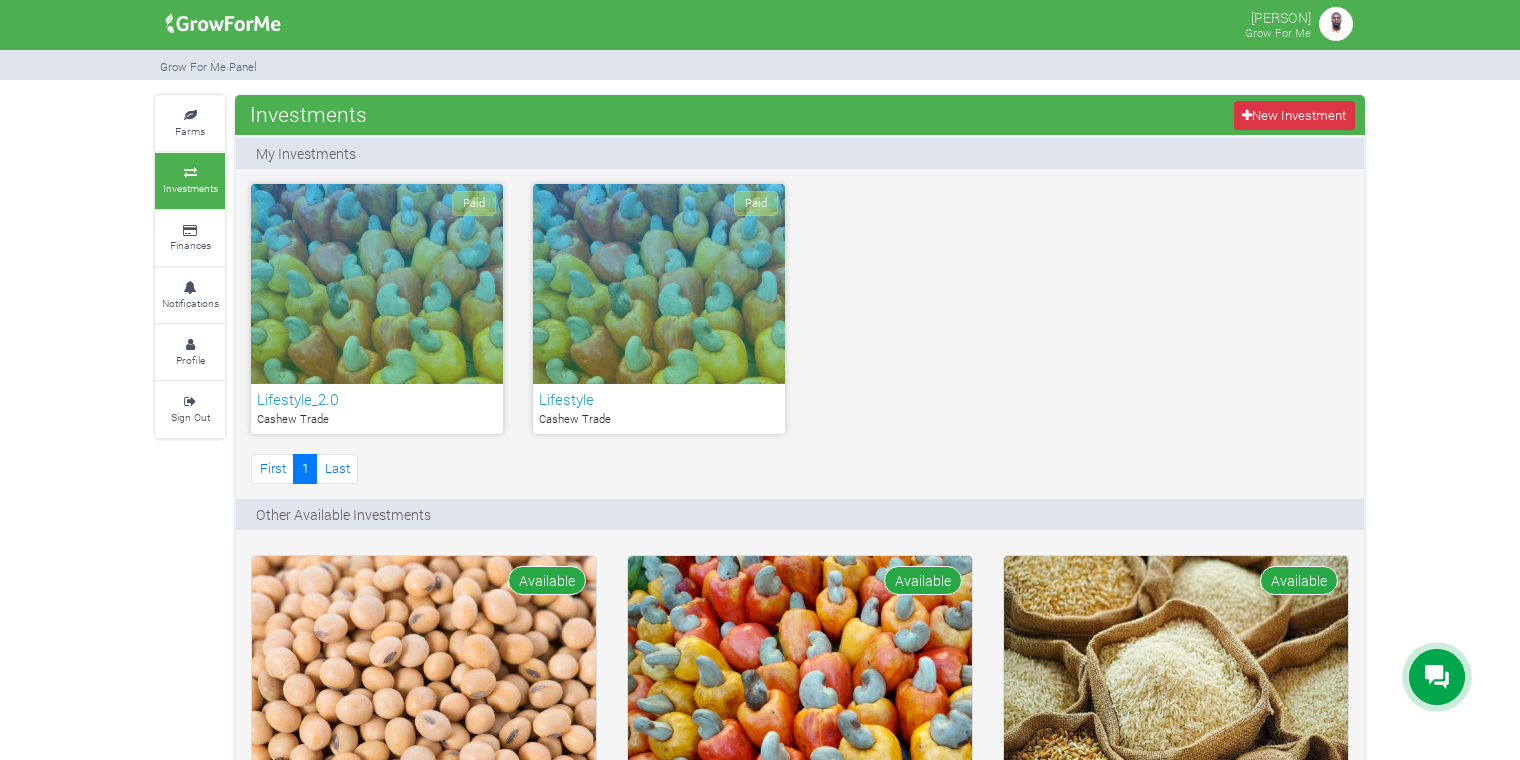 click on "Paid" at bounding box center [377, 284] 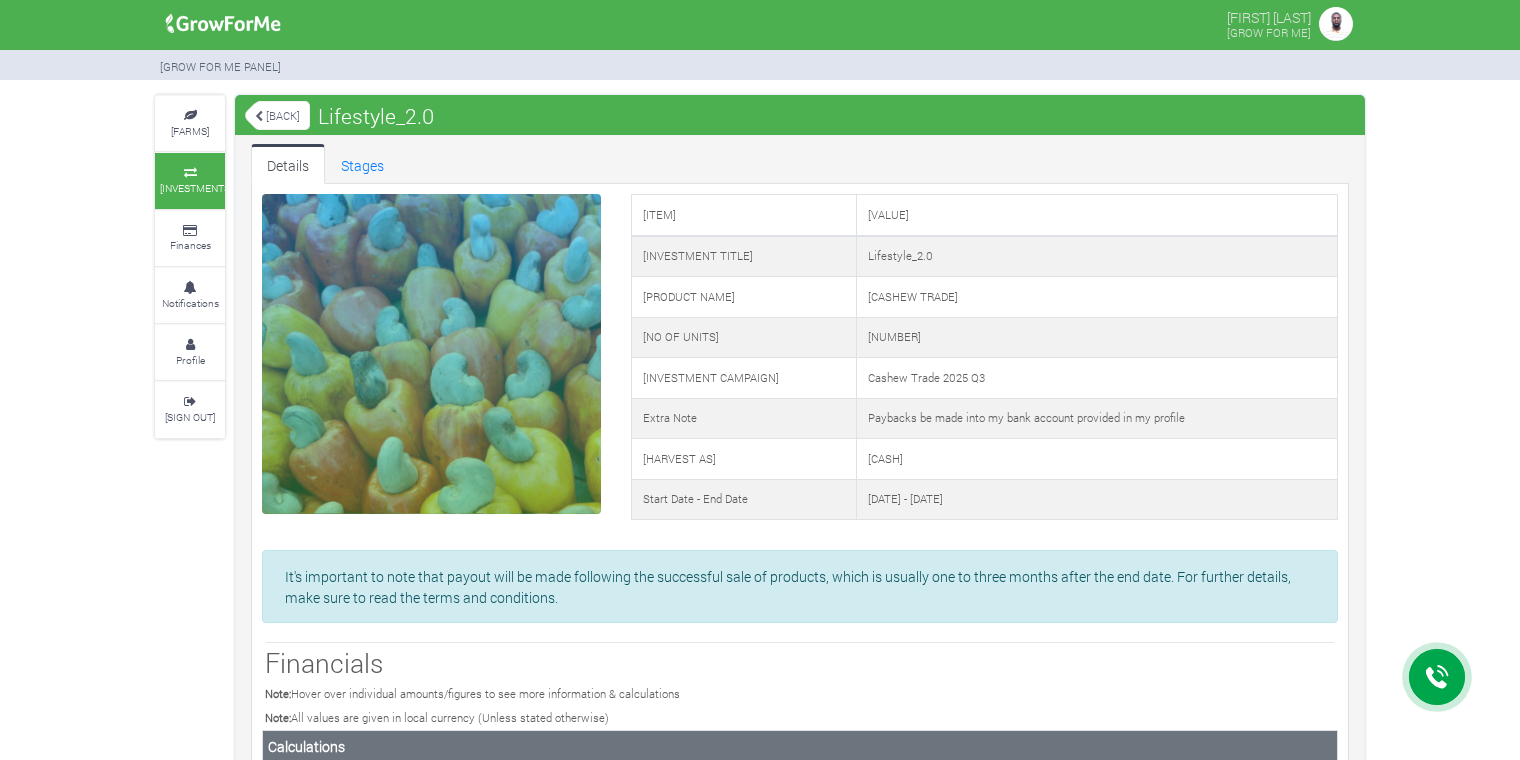 scroll, scrollTop: 0, scrollLeft: 0, axis: both 